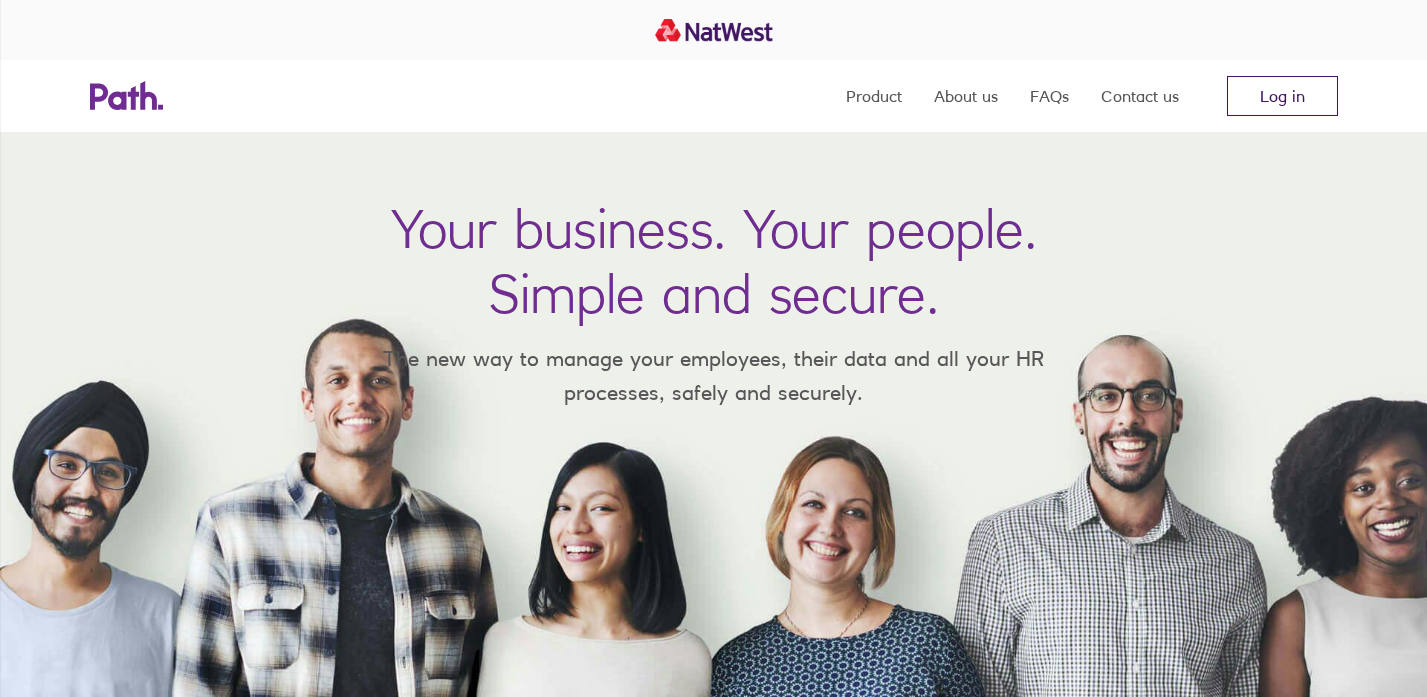 scroll, scrollTop: 0, scrollLeft: 0, axis: both 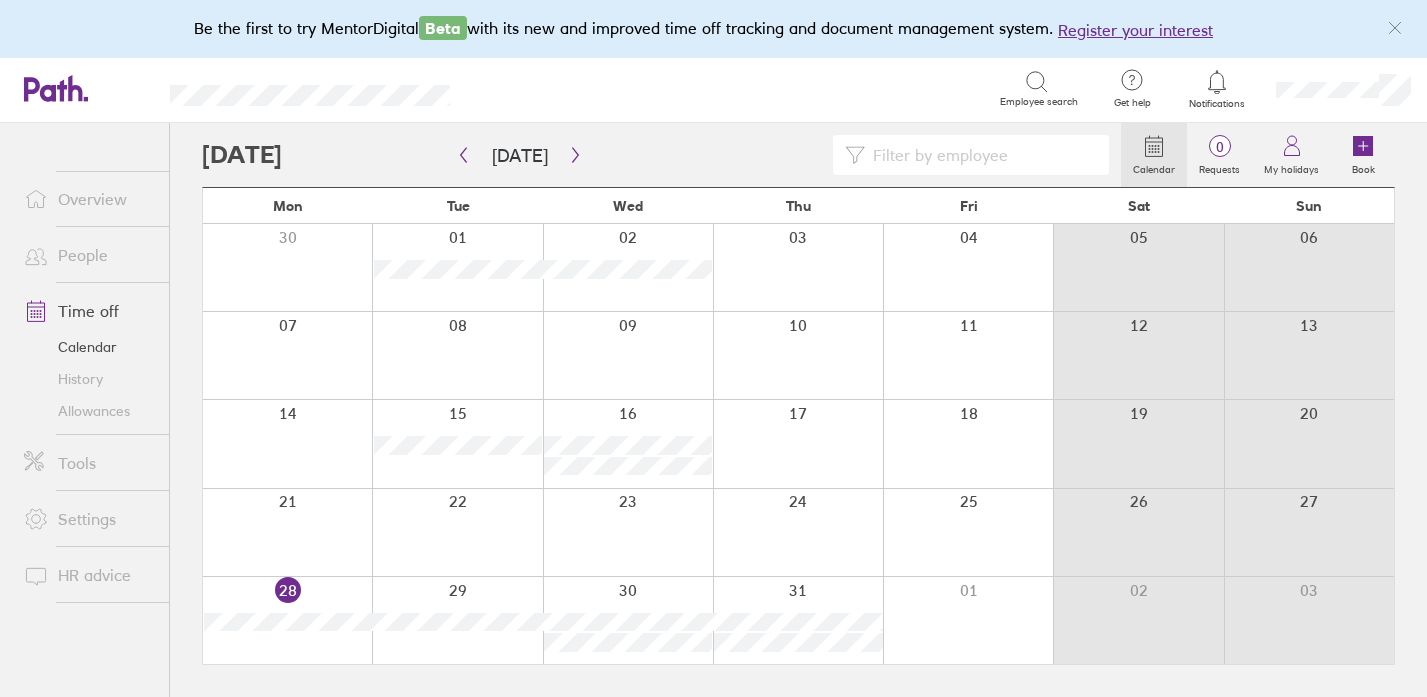 click on "People" at bounding box center [88, 255] 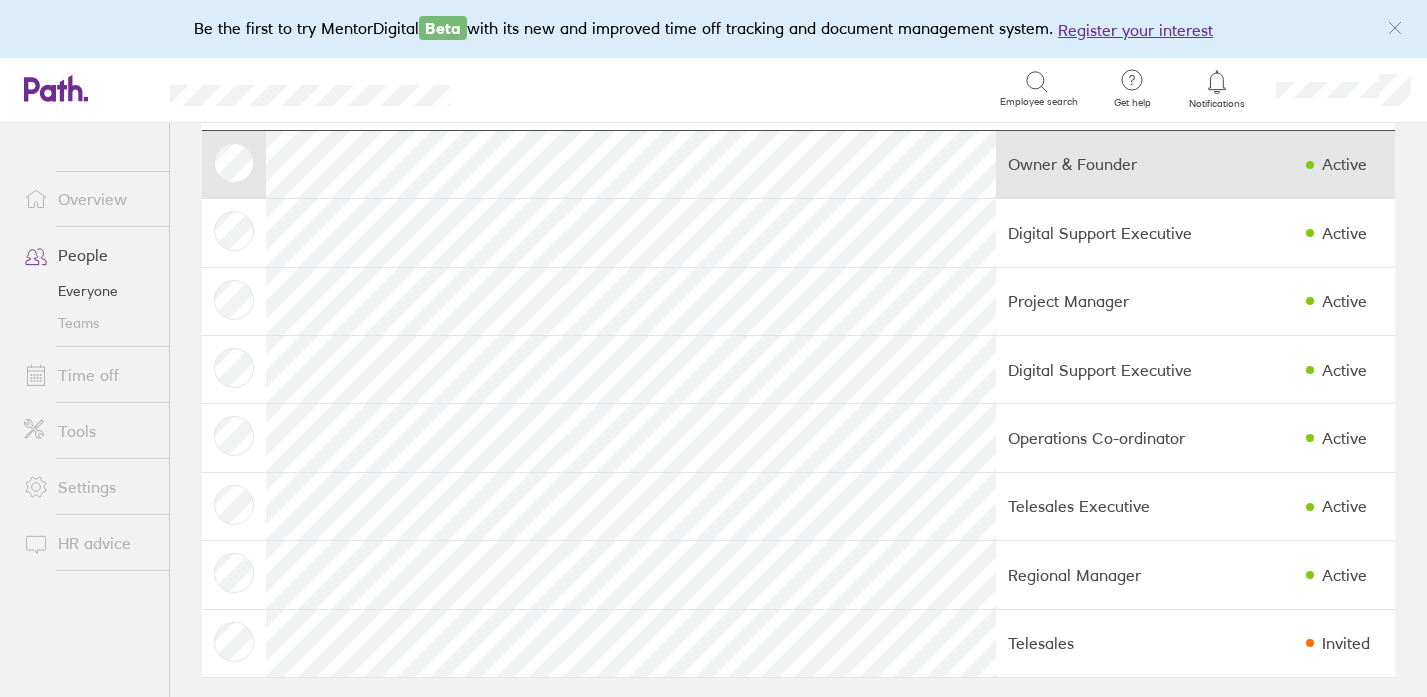 scroll, scrollTop: 120, scrollLeft: 0, axis: vertical 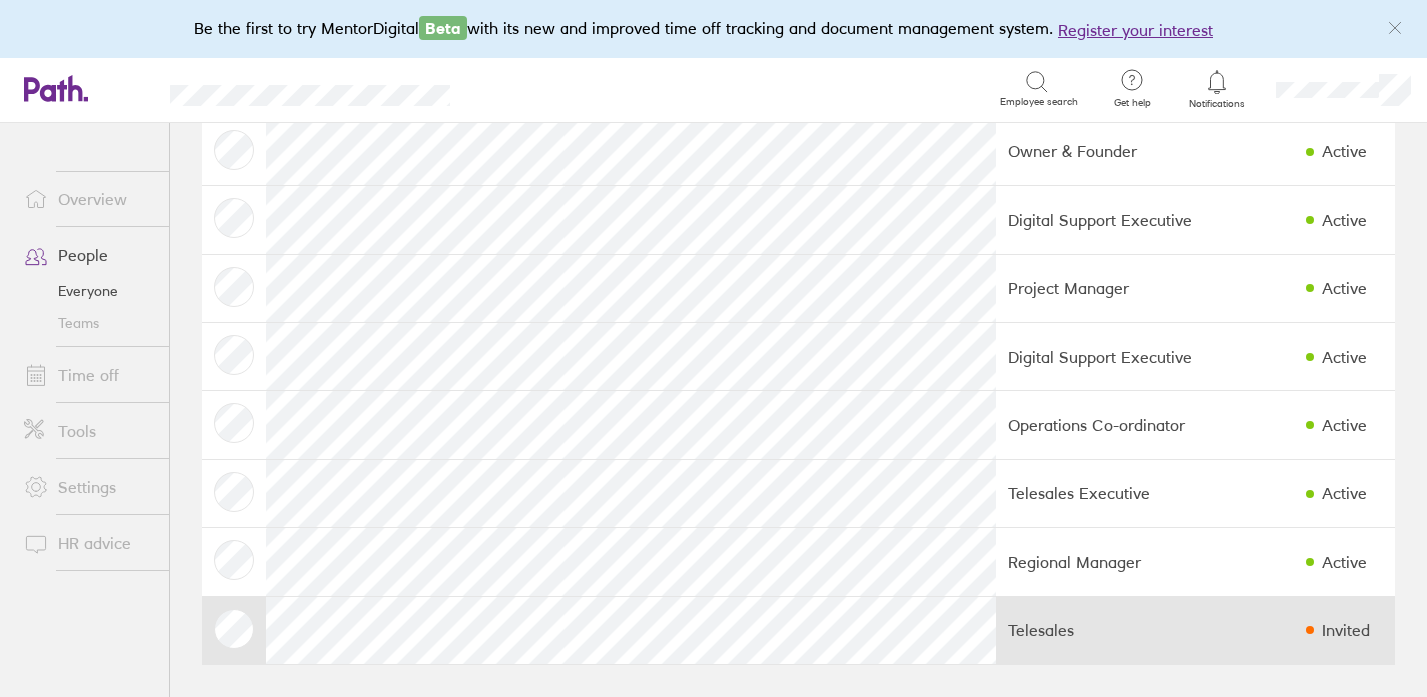 click on "Invited" at bounding box center [1346, 630] 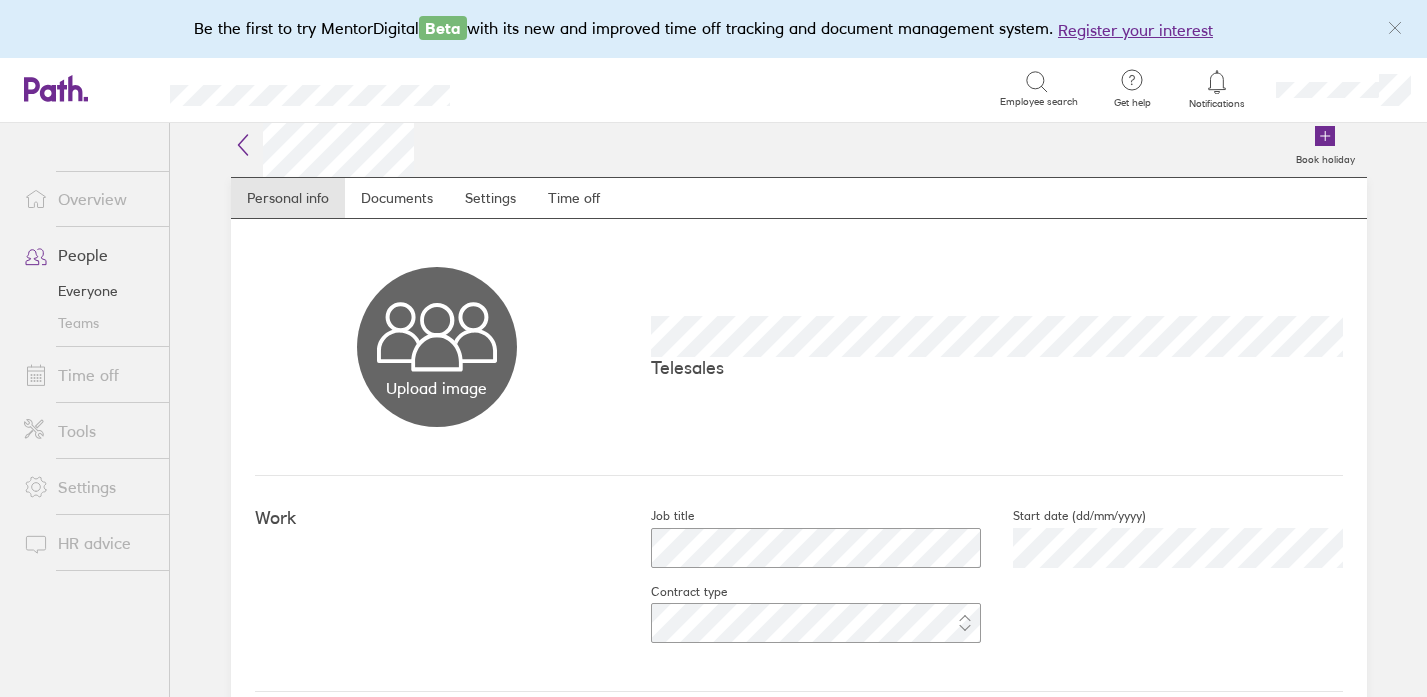 scroll, scrollTop: 0, scrollLeft: 0, axis: both 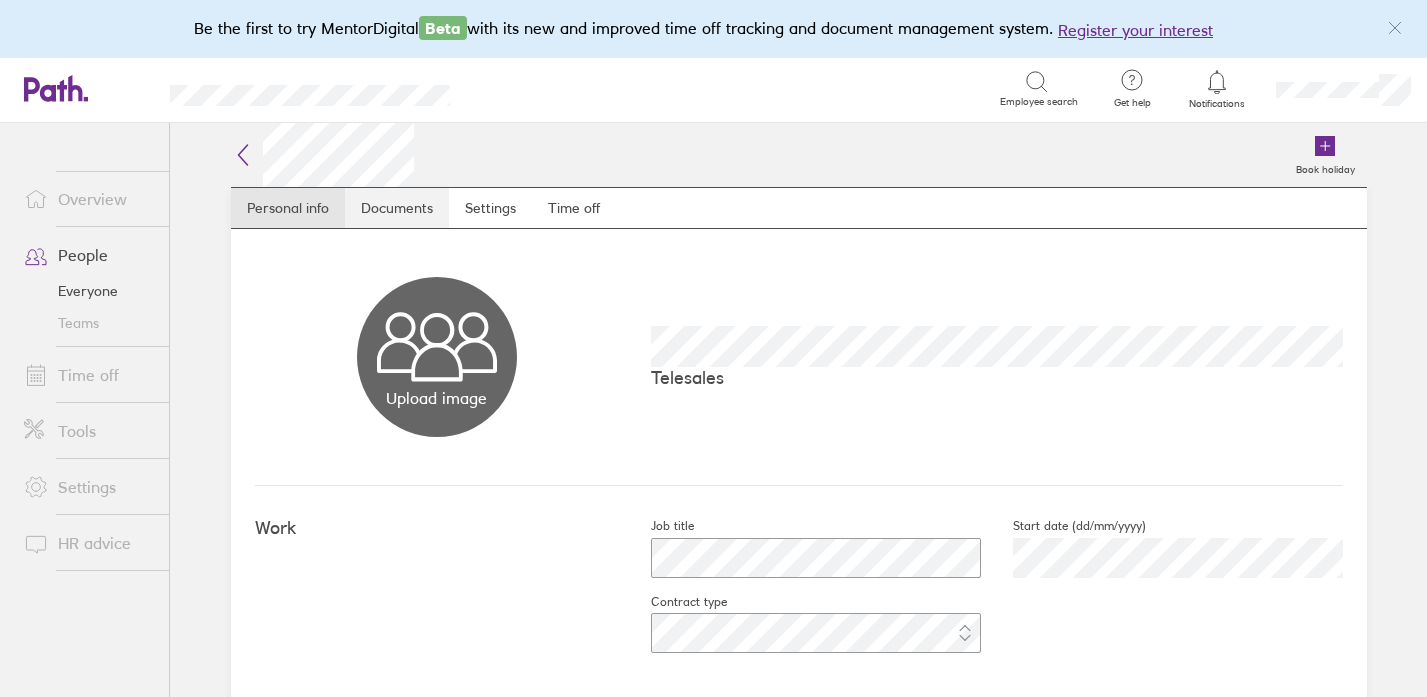 click on "Documents" at bounding box center [397, 208] 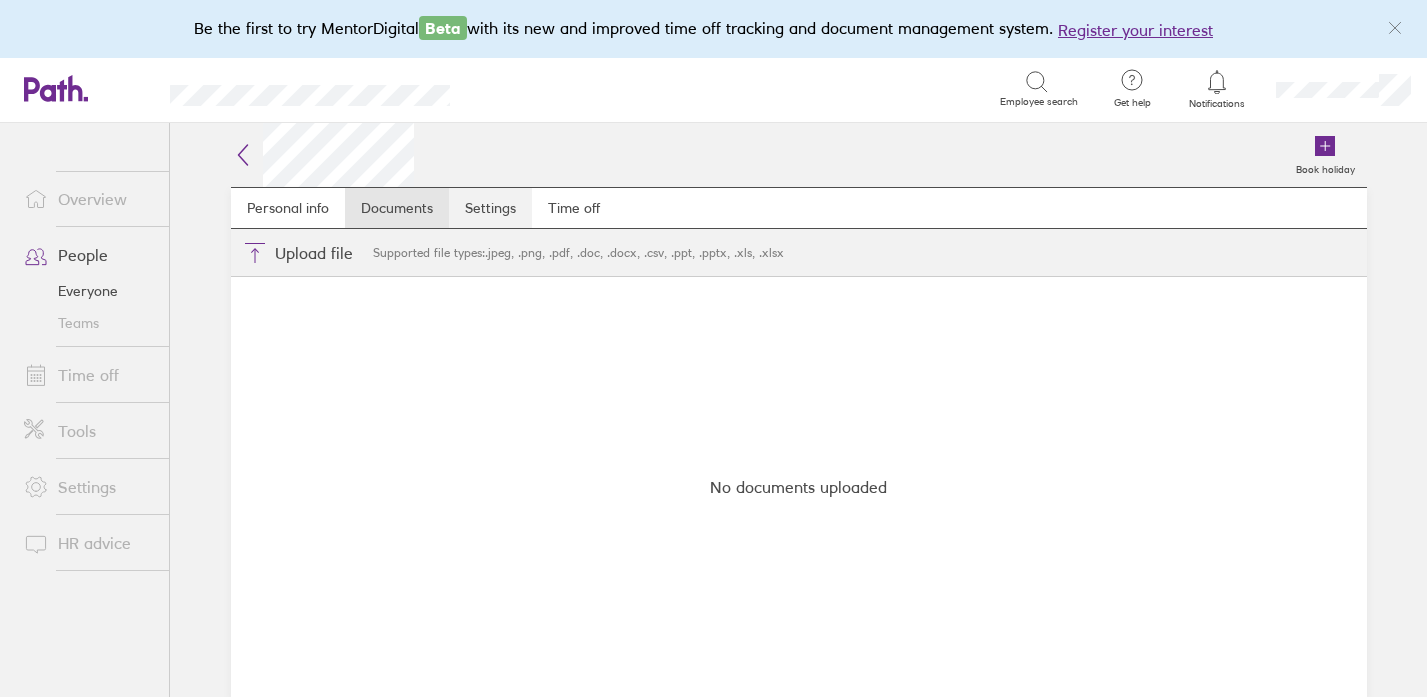 click on "Settings" at bounding box center (490, 208) 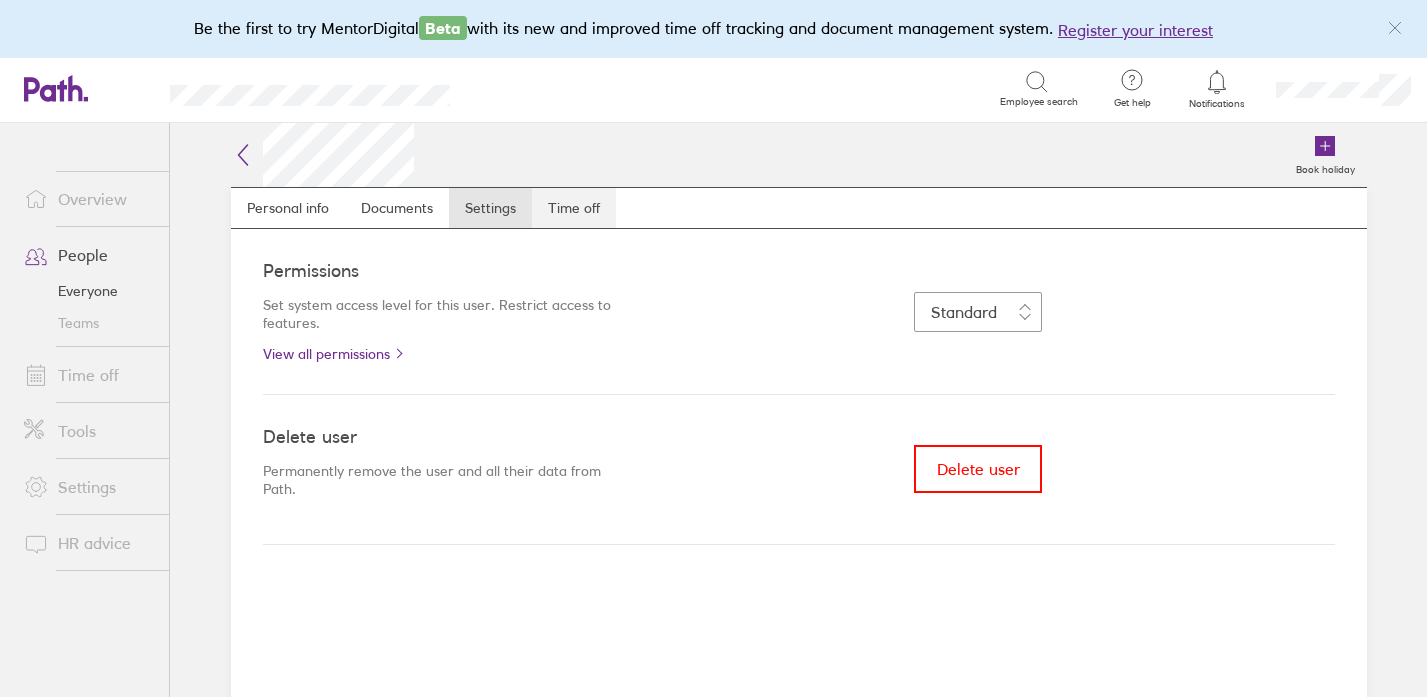 click on "Time off" at bounding box center [574, 208] 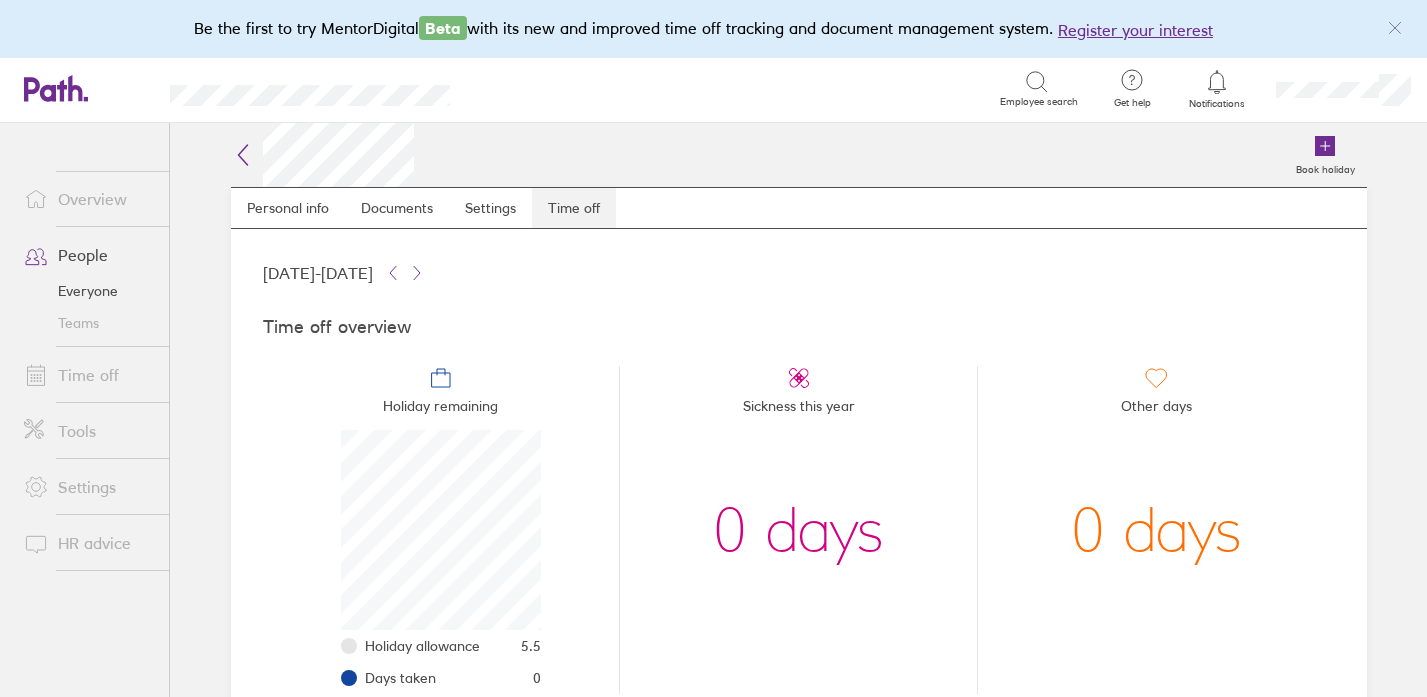 scroll, scrollTop: 999800, scrollLeft: 999800, axis: both 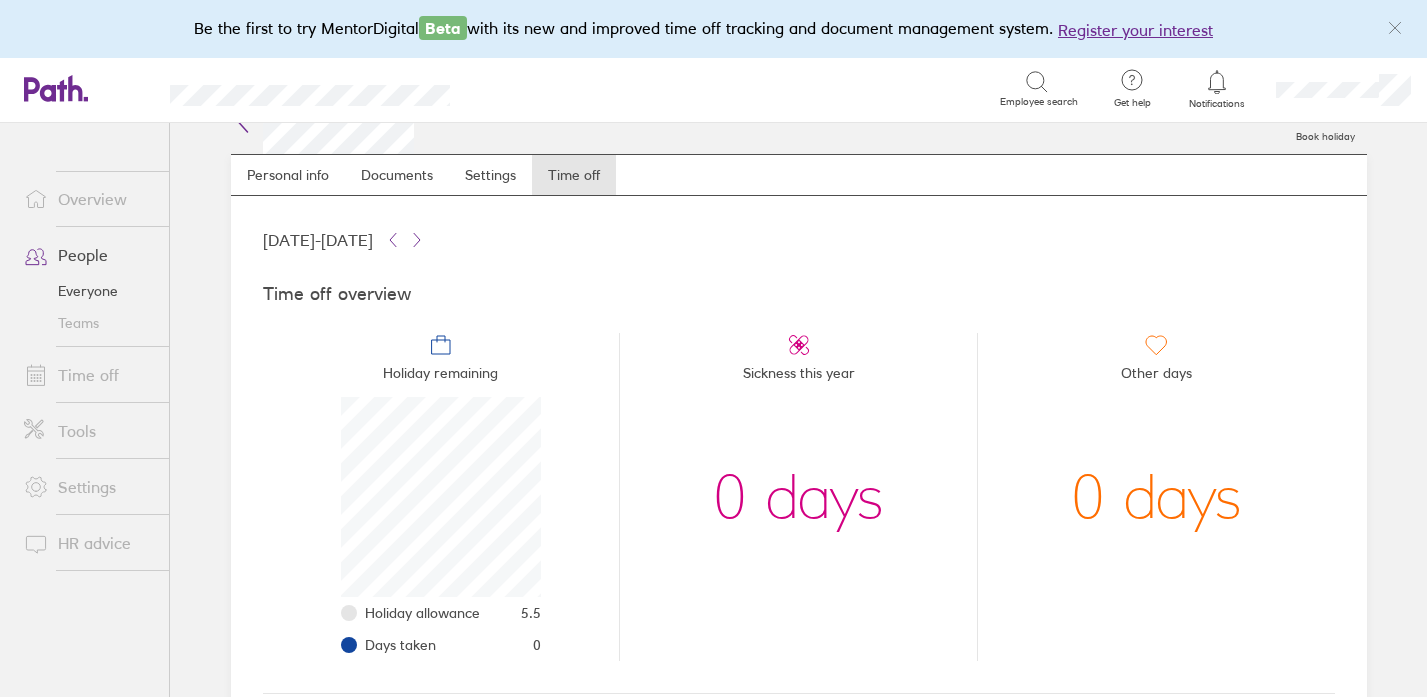 click on "People" at bounding box center (88, 255) 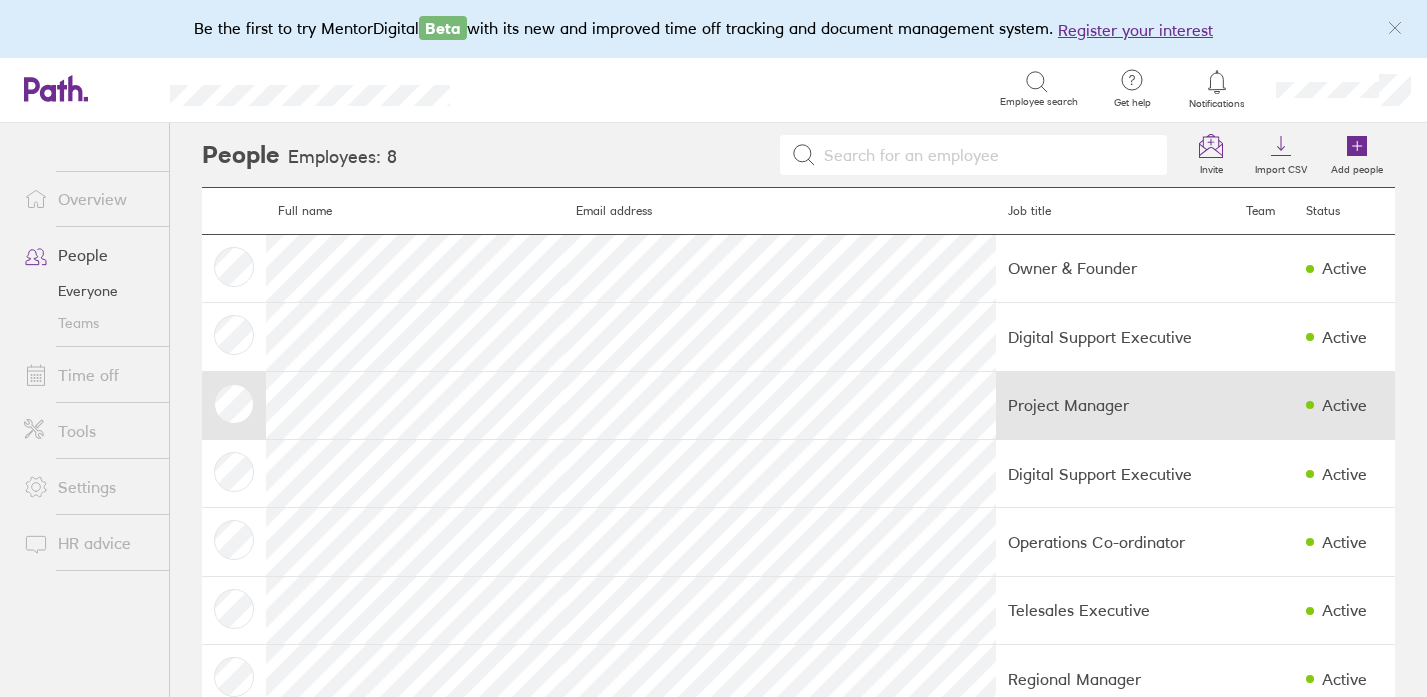 scroll, scrollTop: 120, scrollLeft: 0, axis: vertical 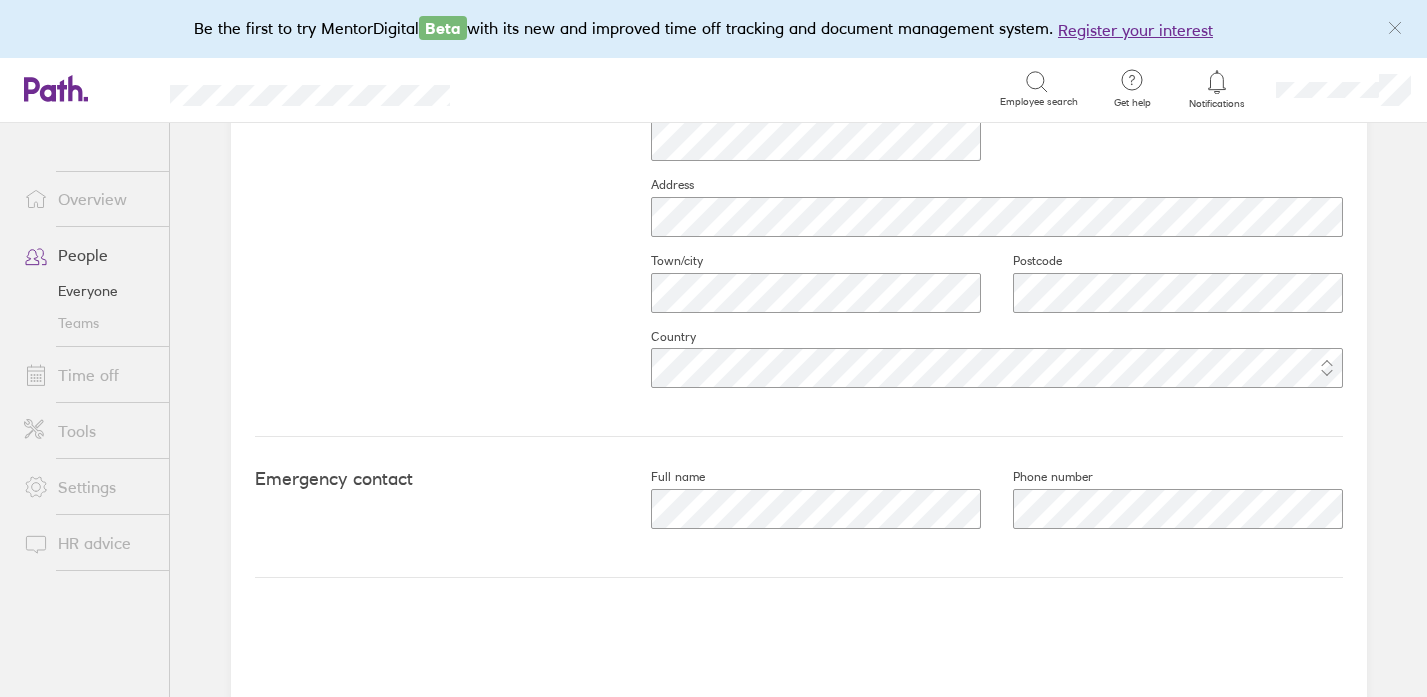 click on "People" at bounding box center [88, 255] 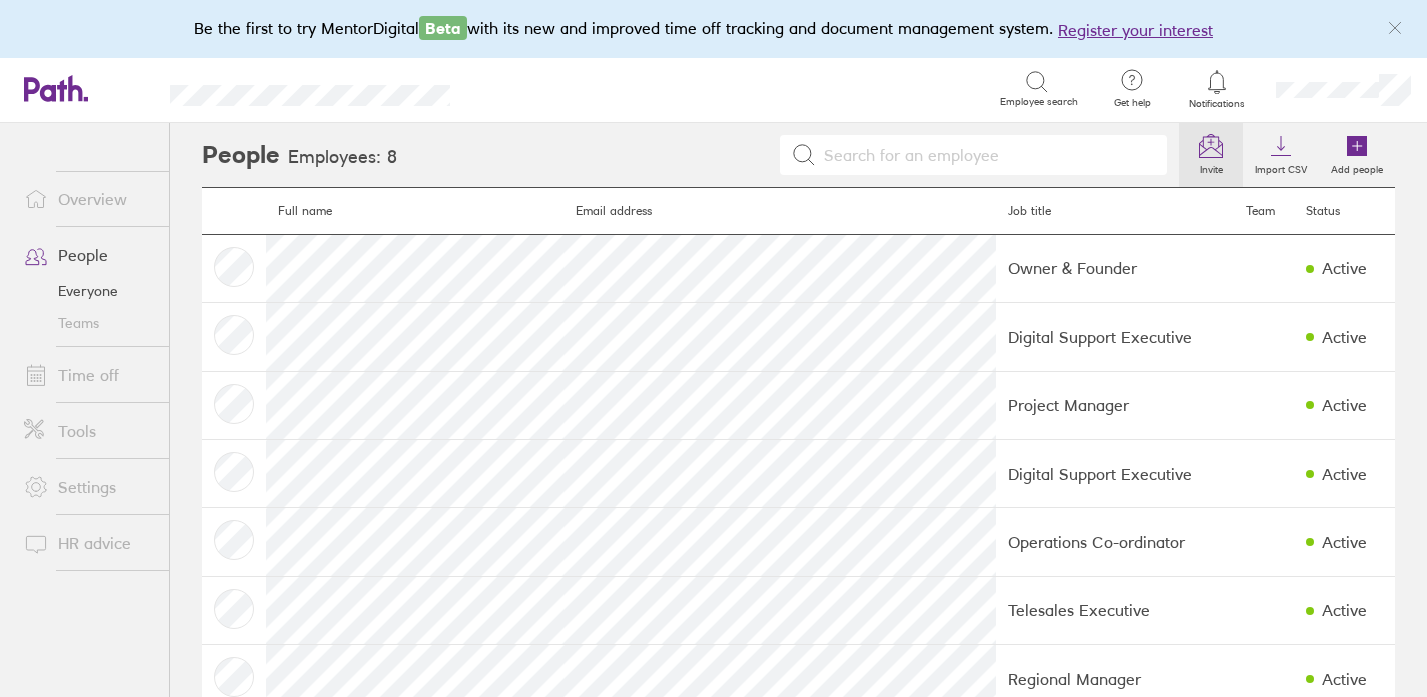 click 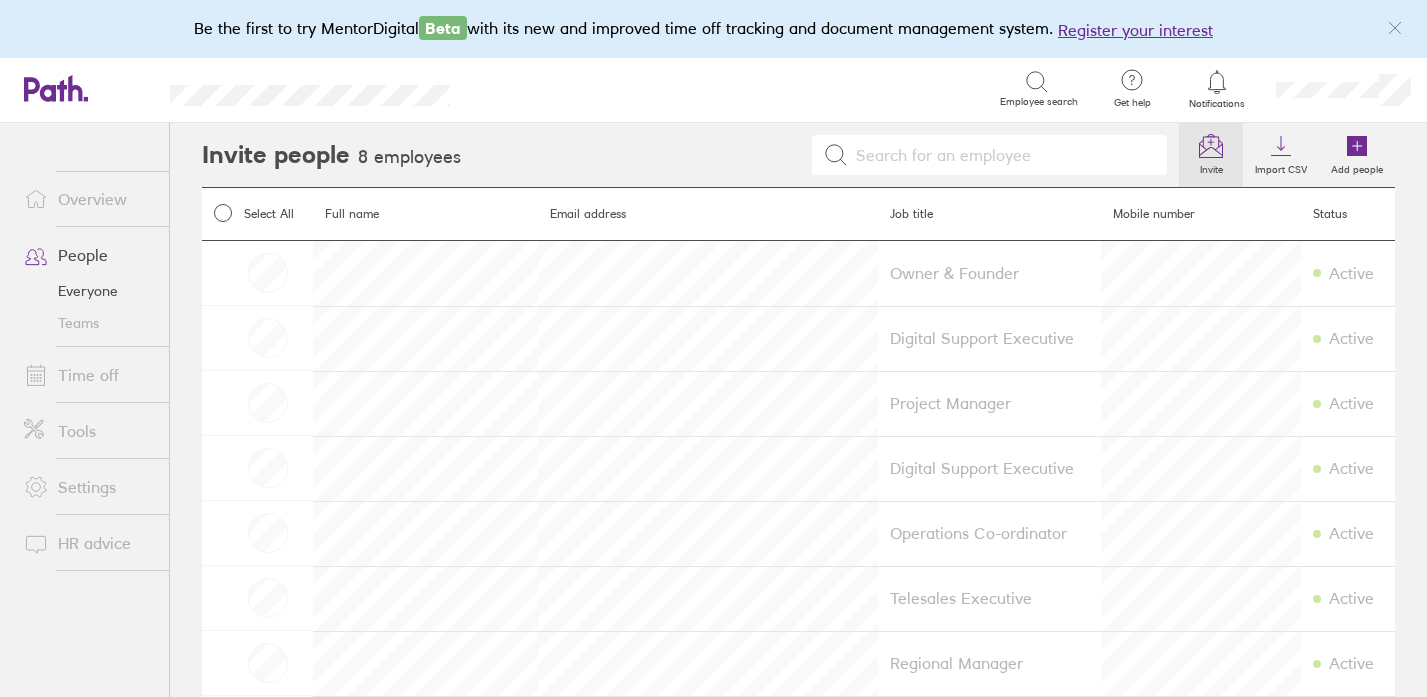 scroll, scrollTop: 96, scrollLeft: 0, axis: vertical 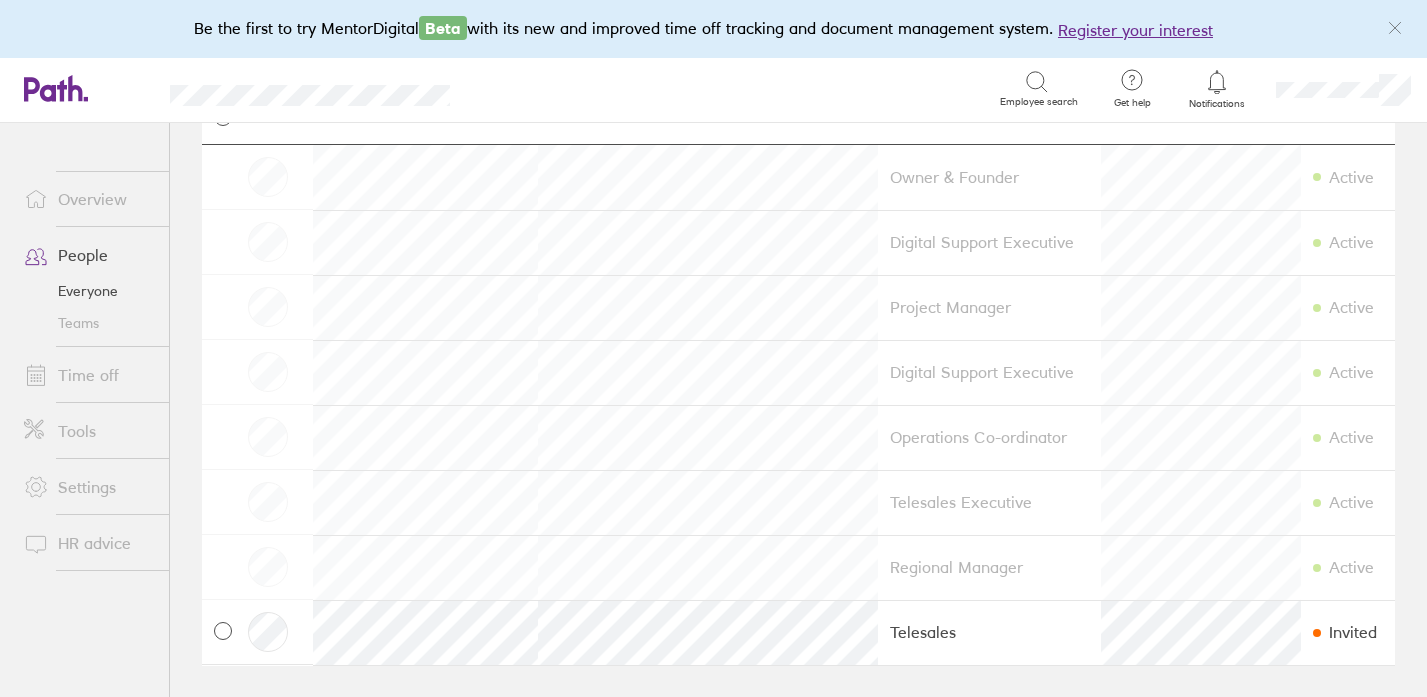 click at bounding box center (223, 632) 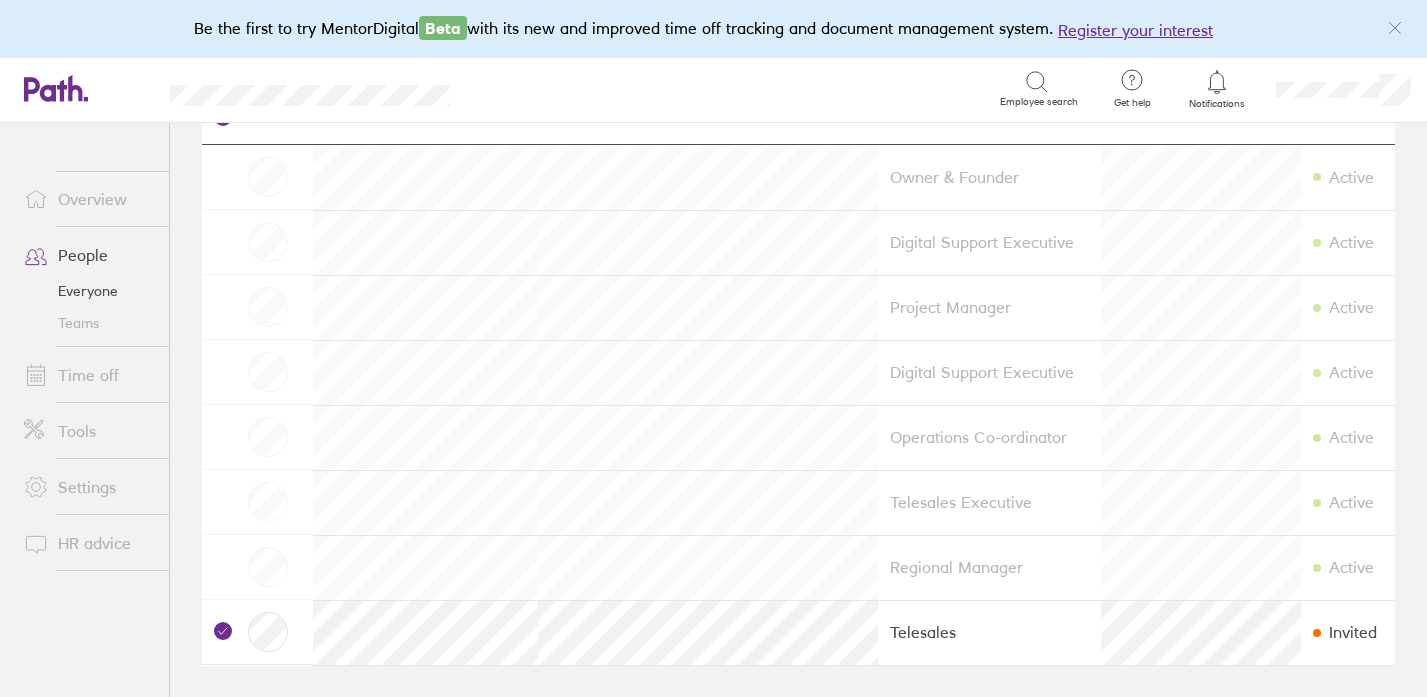 checkbox on "true" 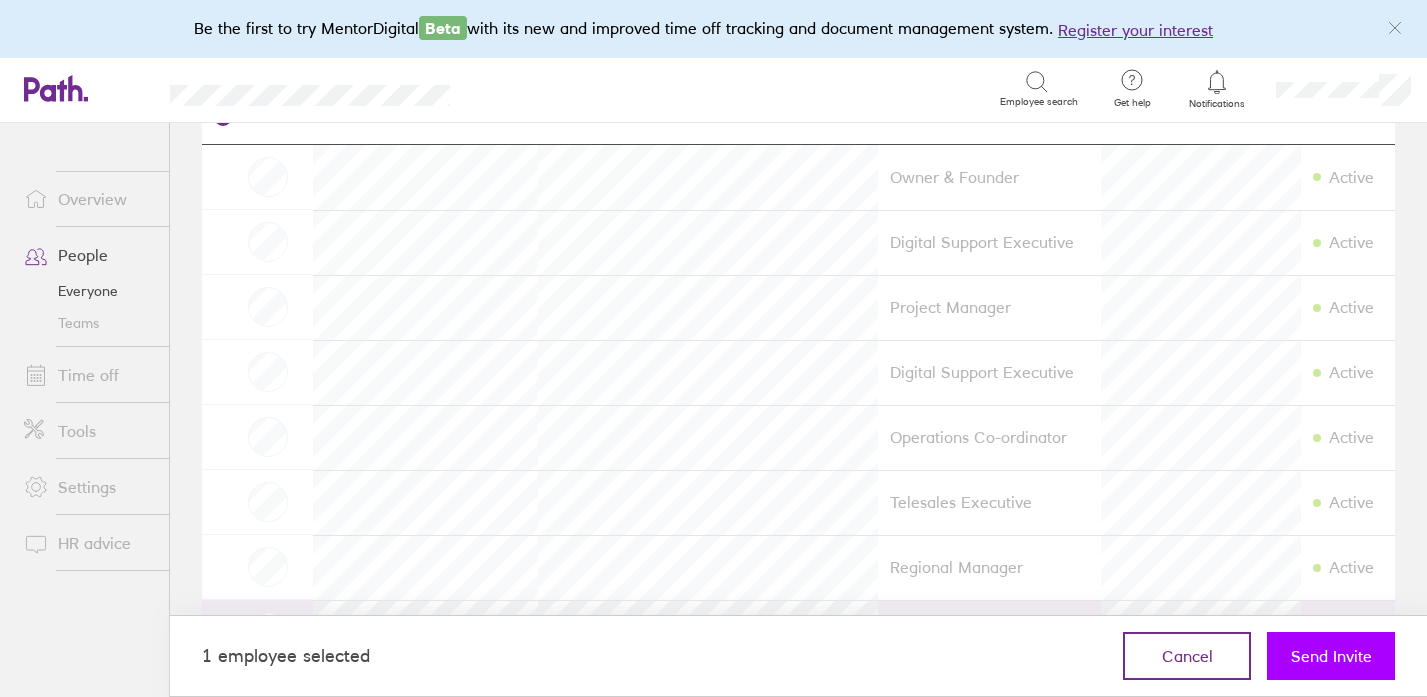 click on "Send Invite" at bounding box center (1331, 656) 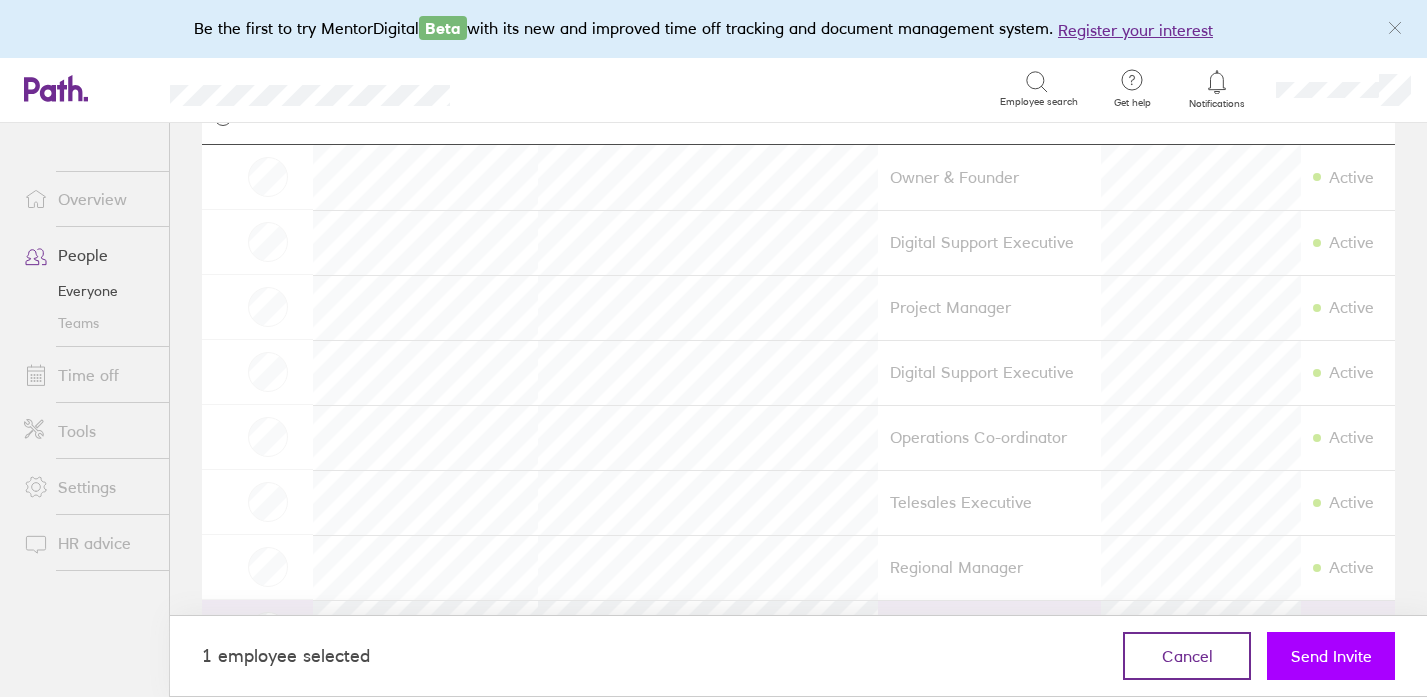 checkbox on "false" 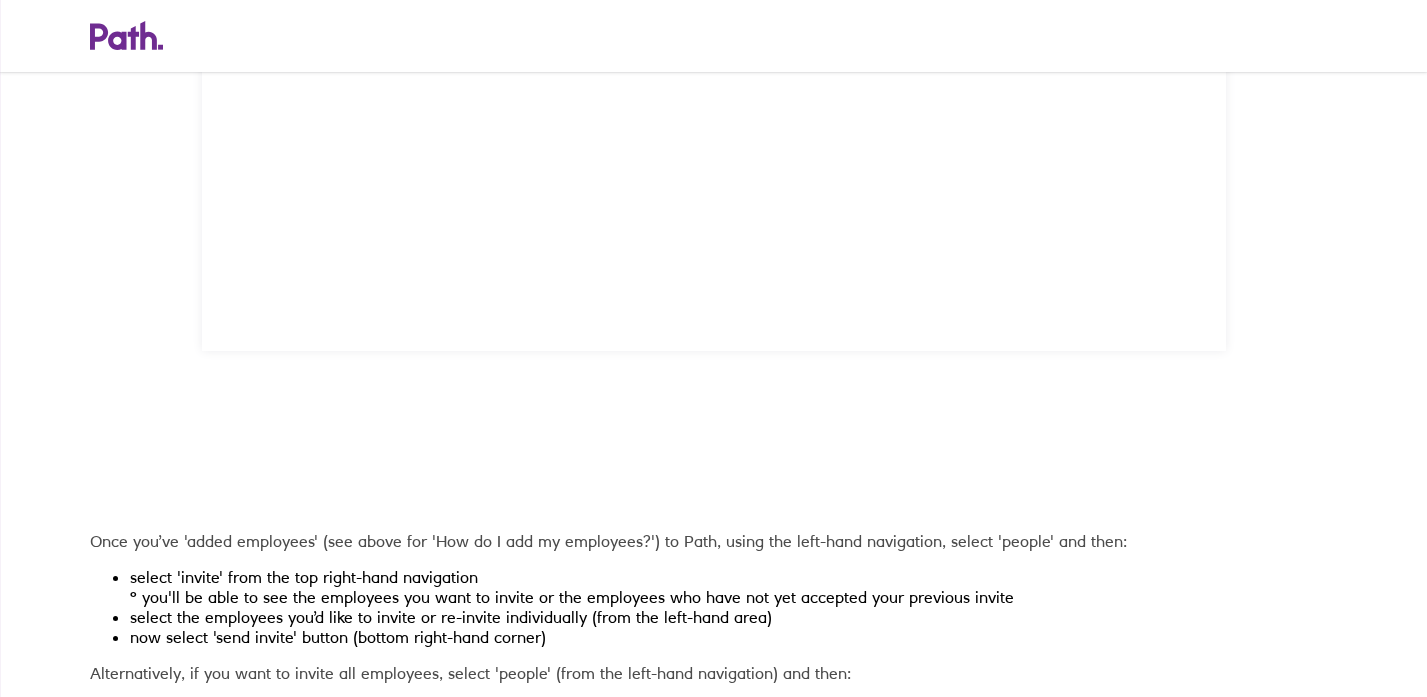 scroll, scrollTop: 2632, scrollLeft: 0, axis: vertical 